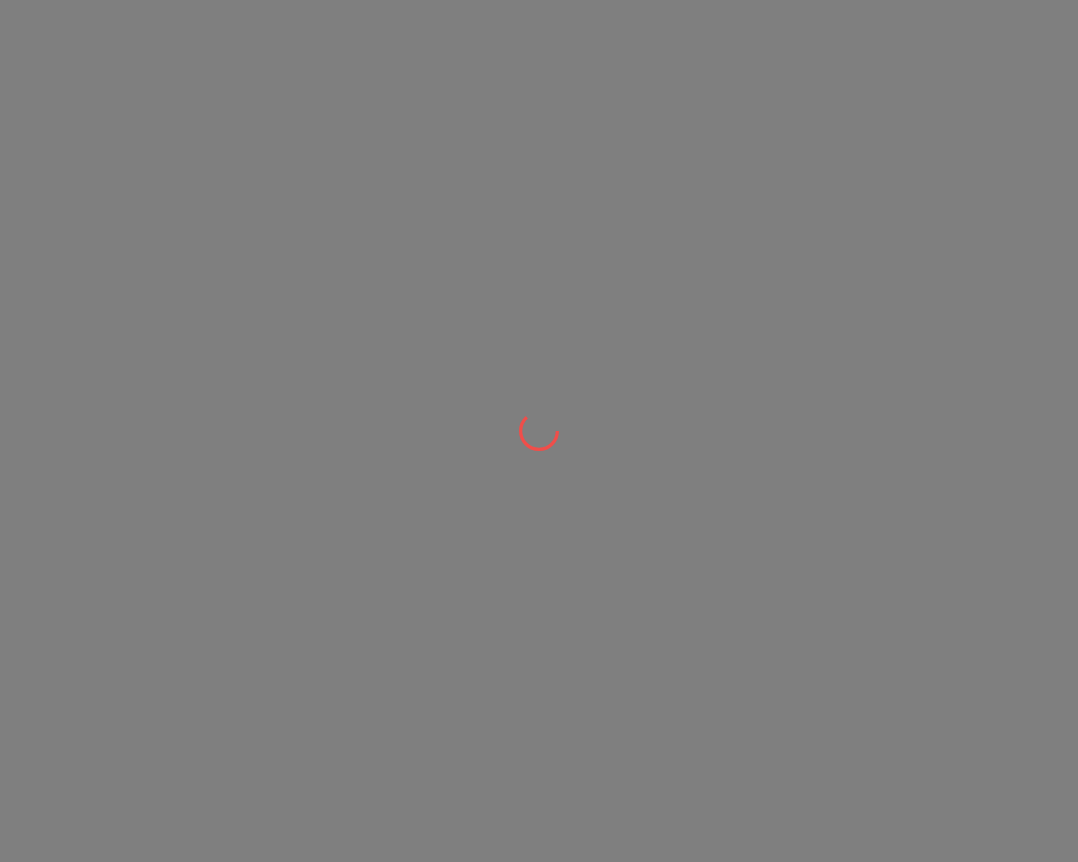 scroll, scrollTop: 0, scrollLeft: 0, axis: both 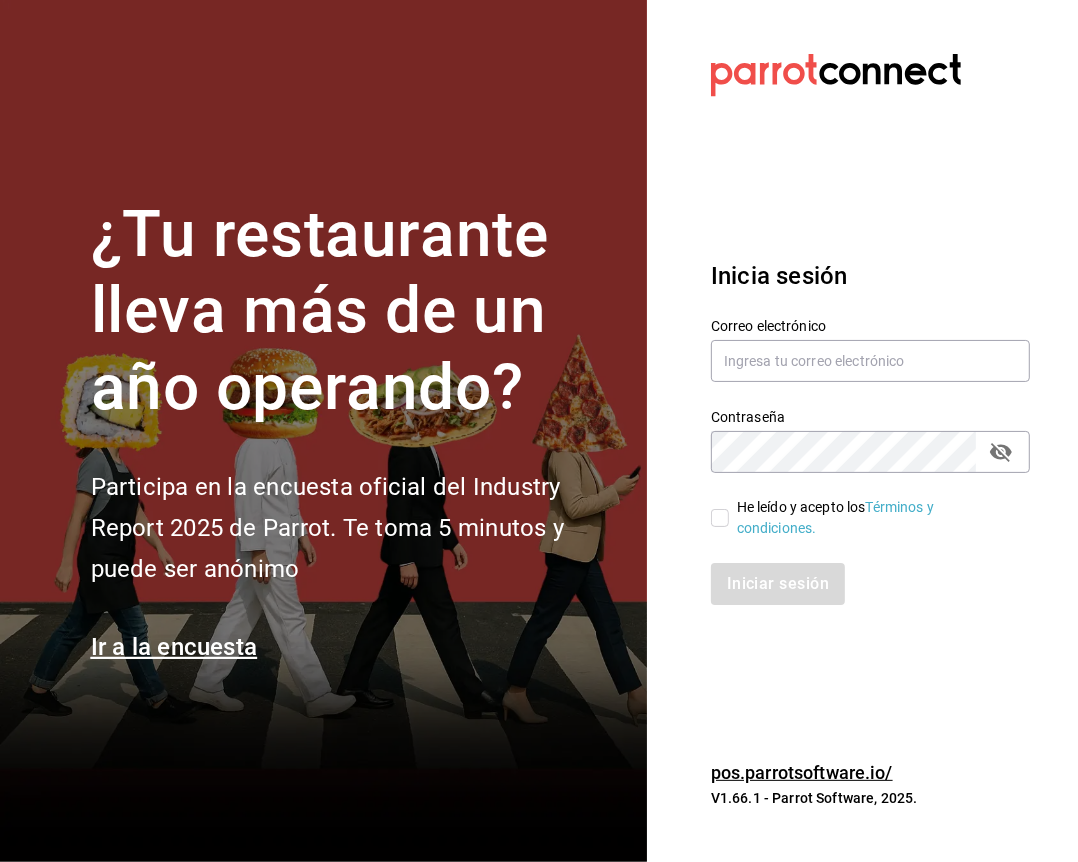 click on "He leído y acepto los  Términos y condiciones." at bounding box center [720, 518] 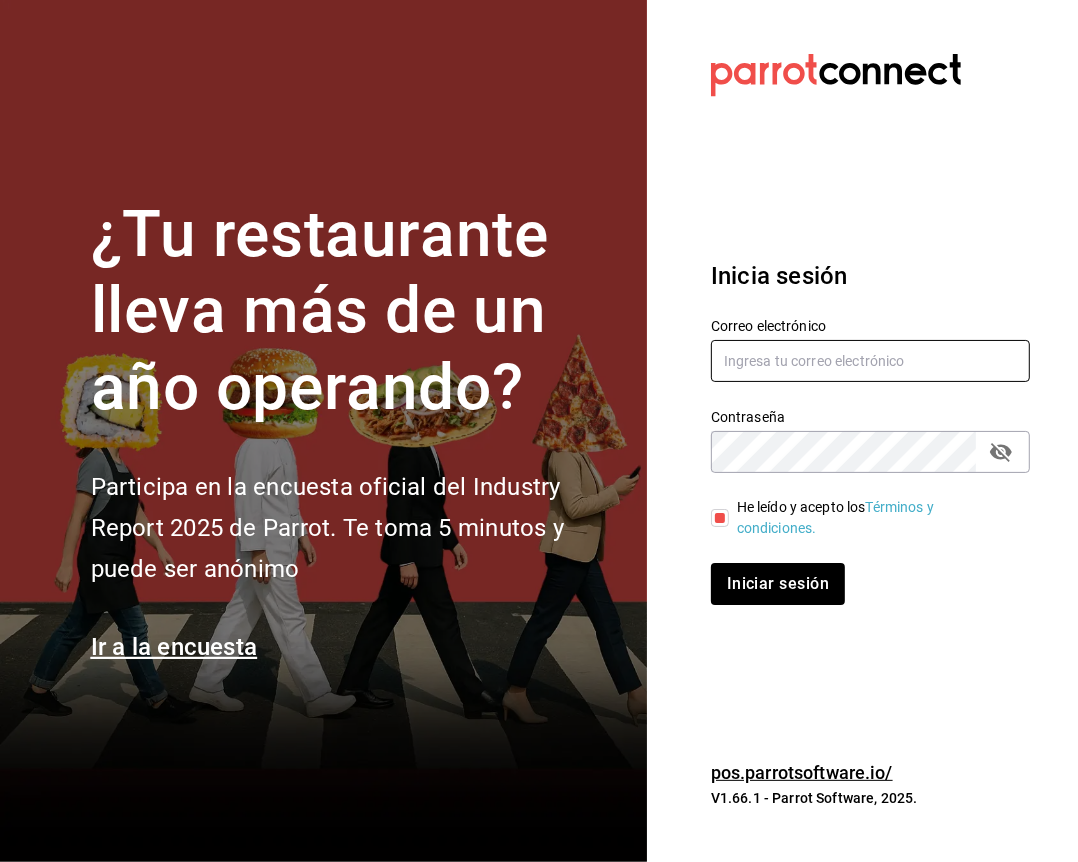 click at bounding box center [870, 361] 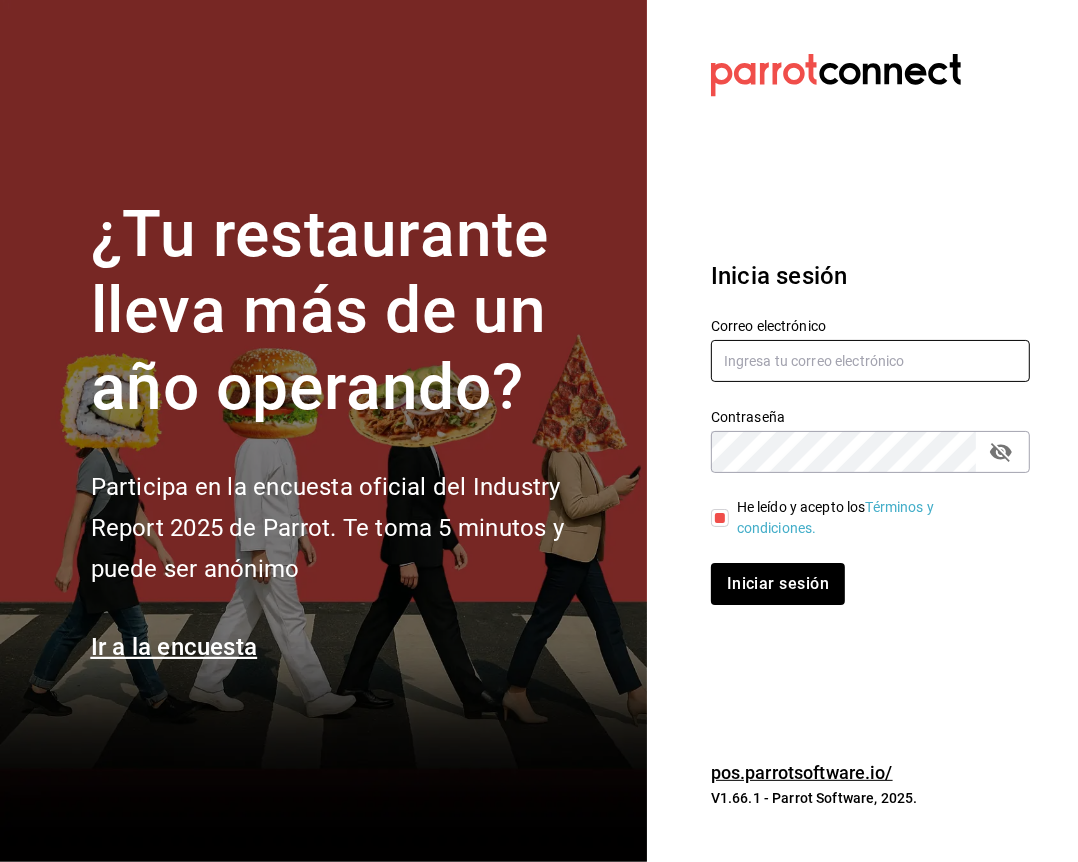 type on "facturacion@zuda.mx" 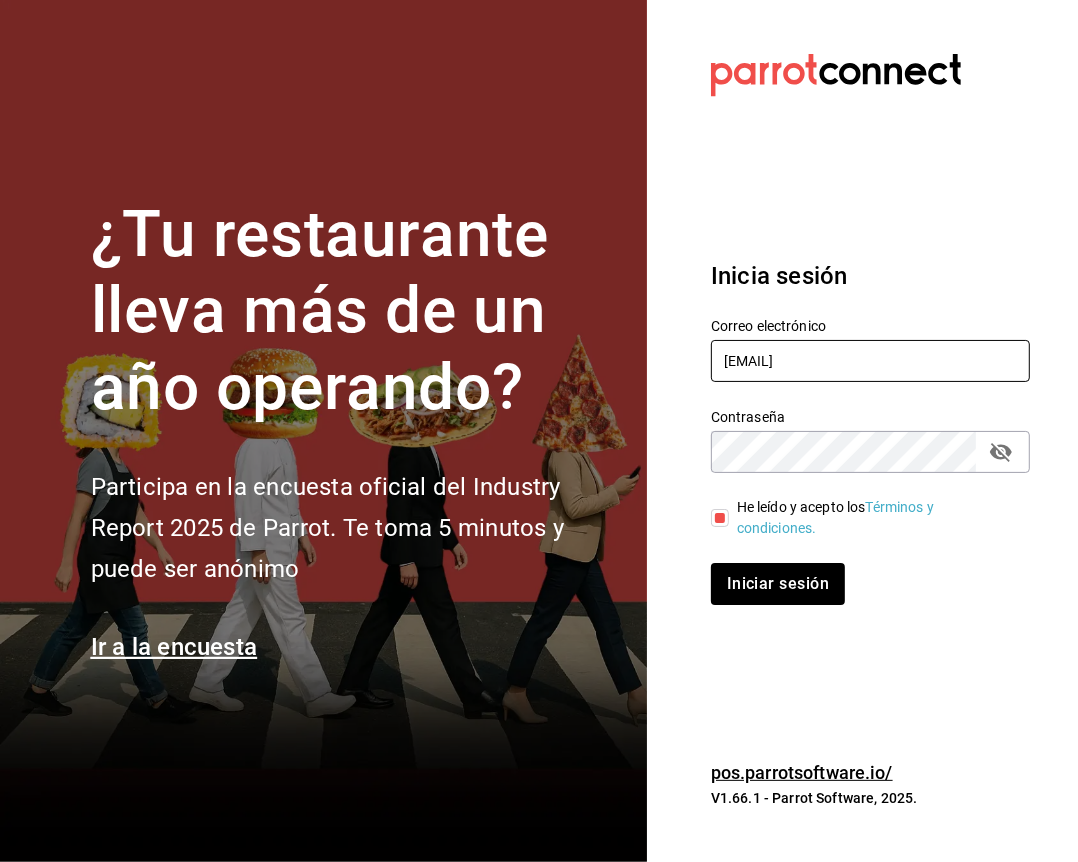 click on "Iniciar sesión" at bounding box center (778, 584) 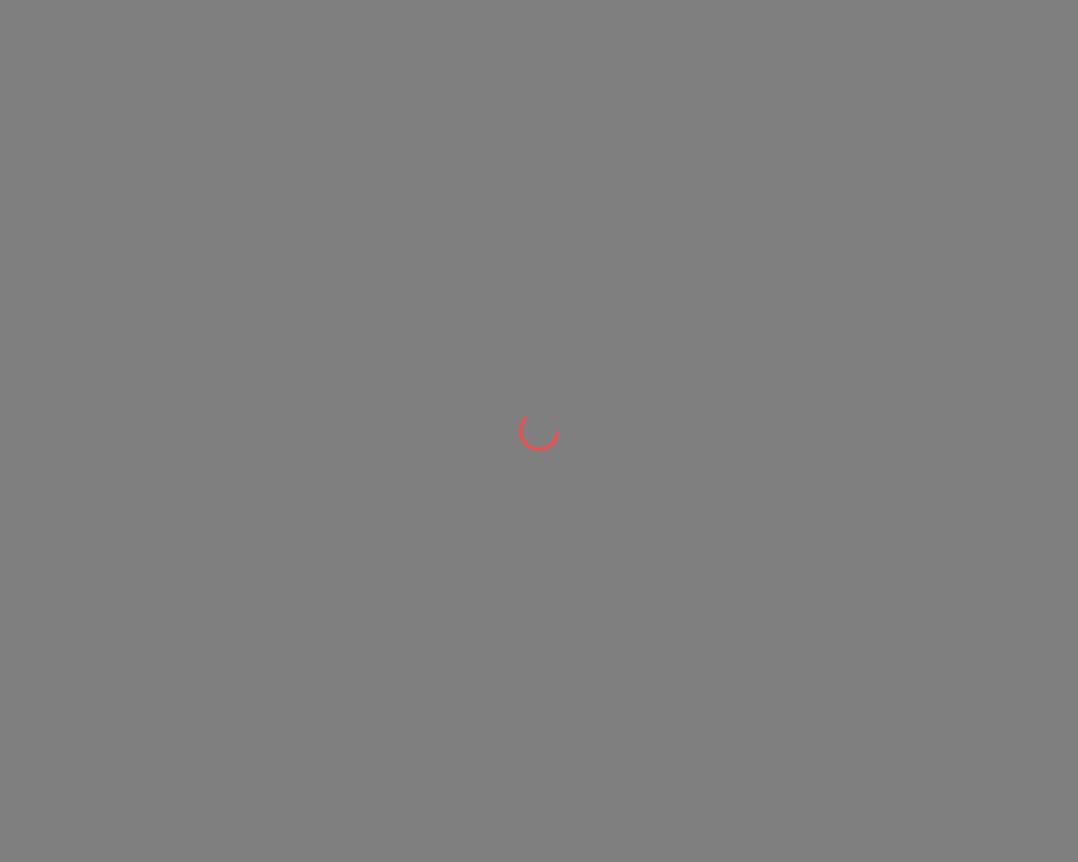 scroll, scrollTop: 0, scrollLeft: 0, axis: both 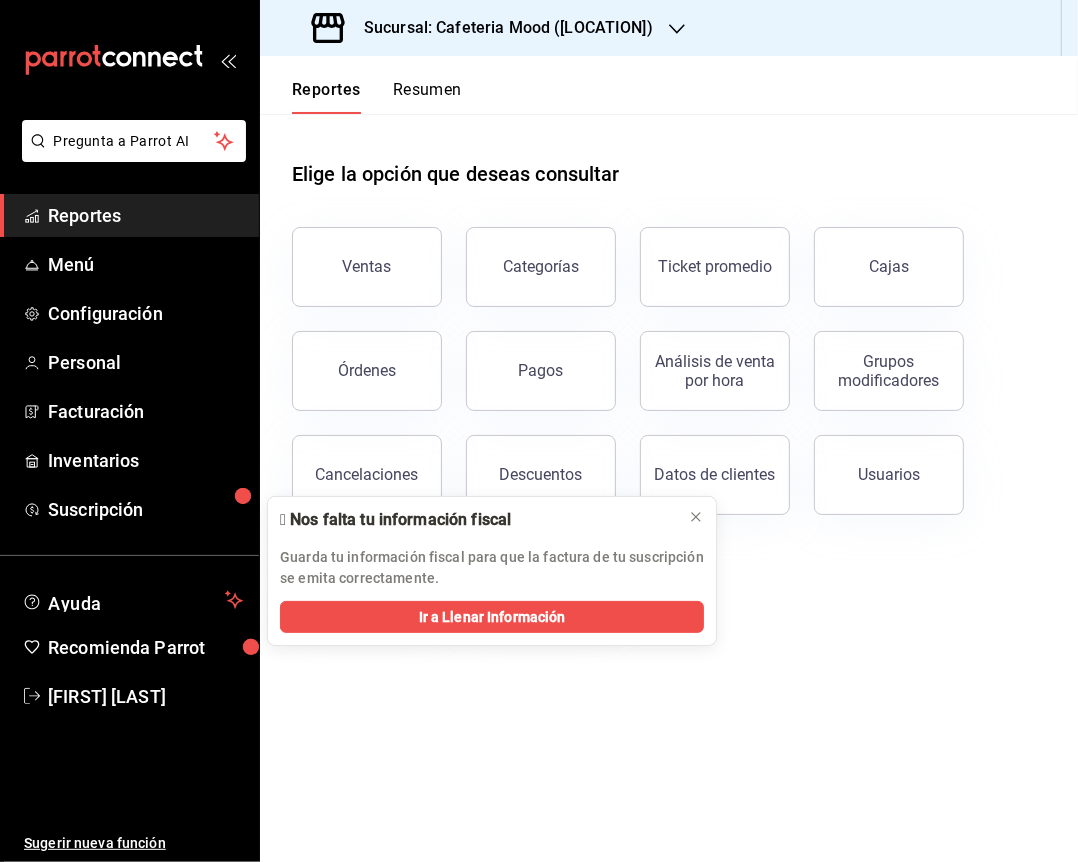click on "Sucursal: Cafeteria Mood ([LOCATION])" at bounding box center (500, 28) 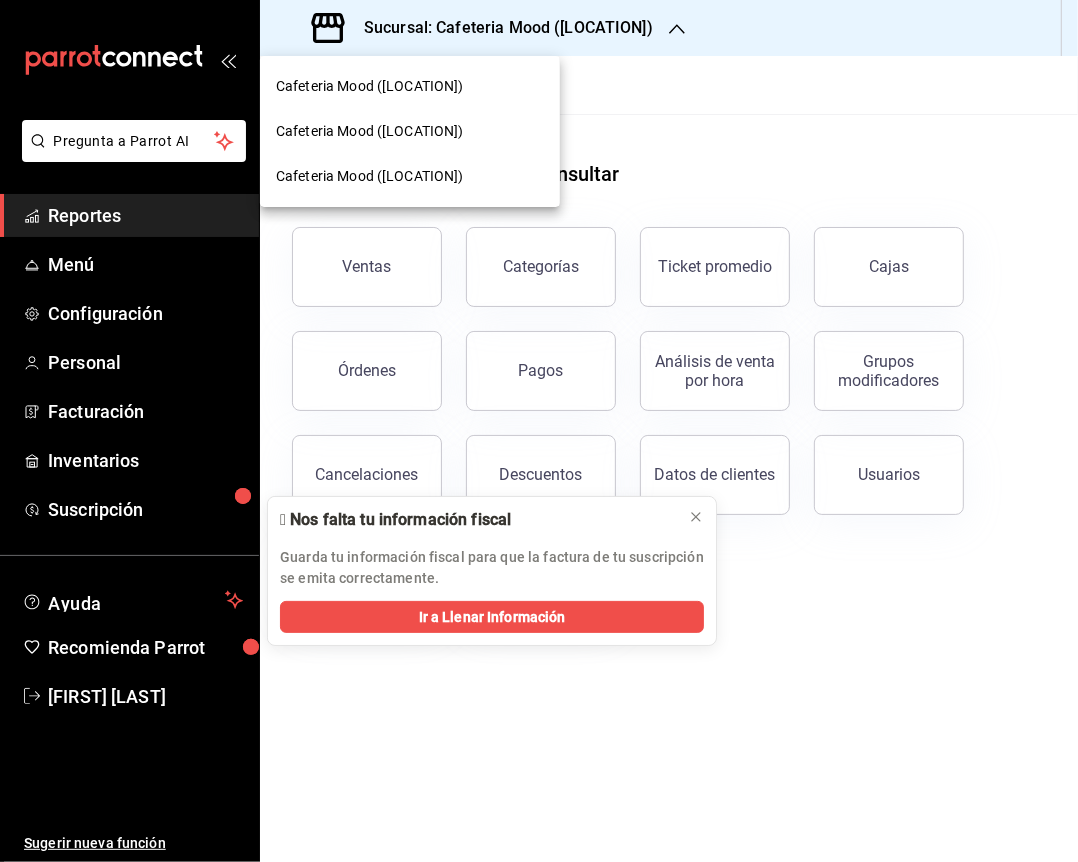 click on "Cafeteria Mood ([LOCATION])" at bounding box center [410, 131] 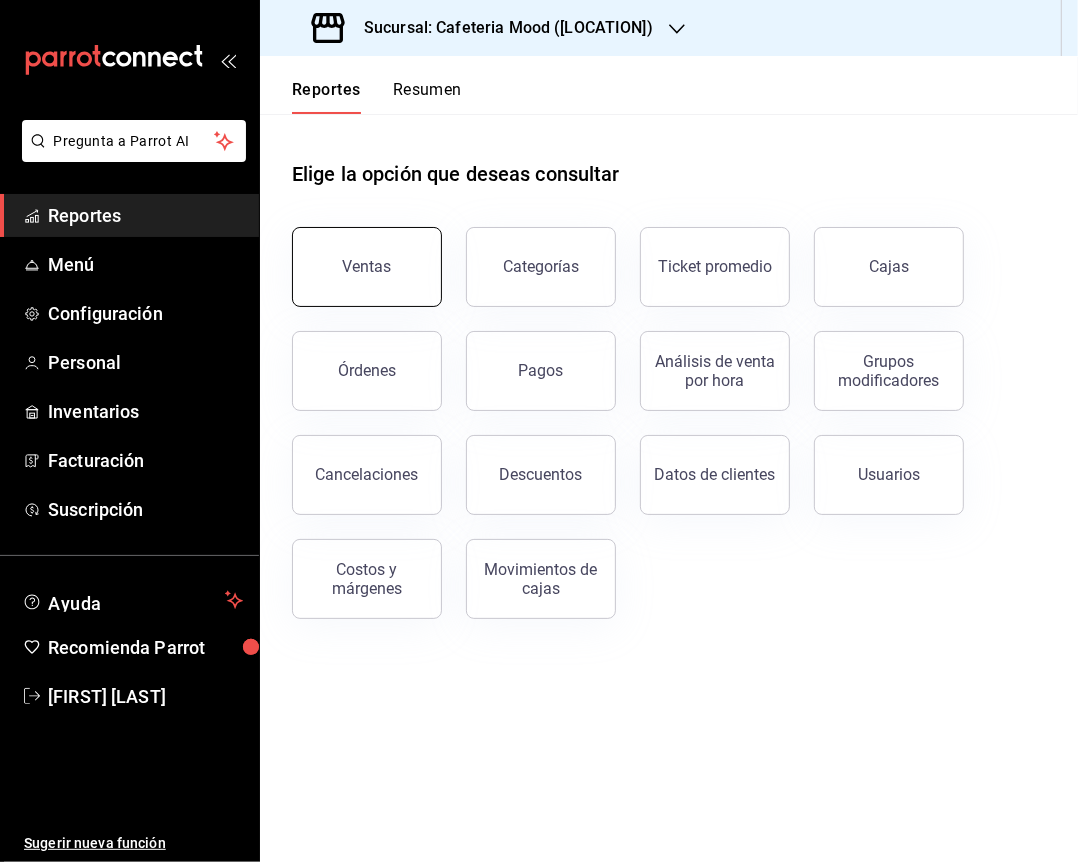 click on "Ventas" at bounding box center (367, 267) 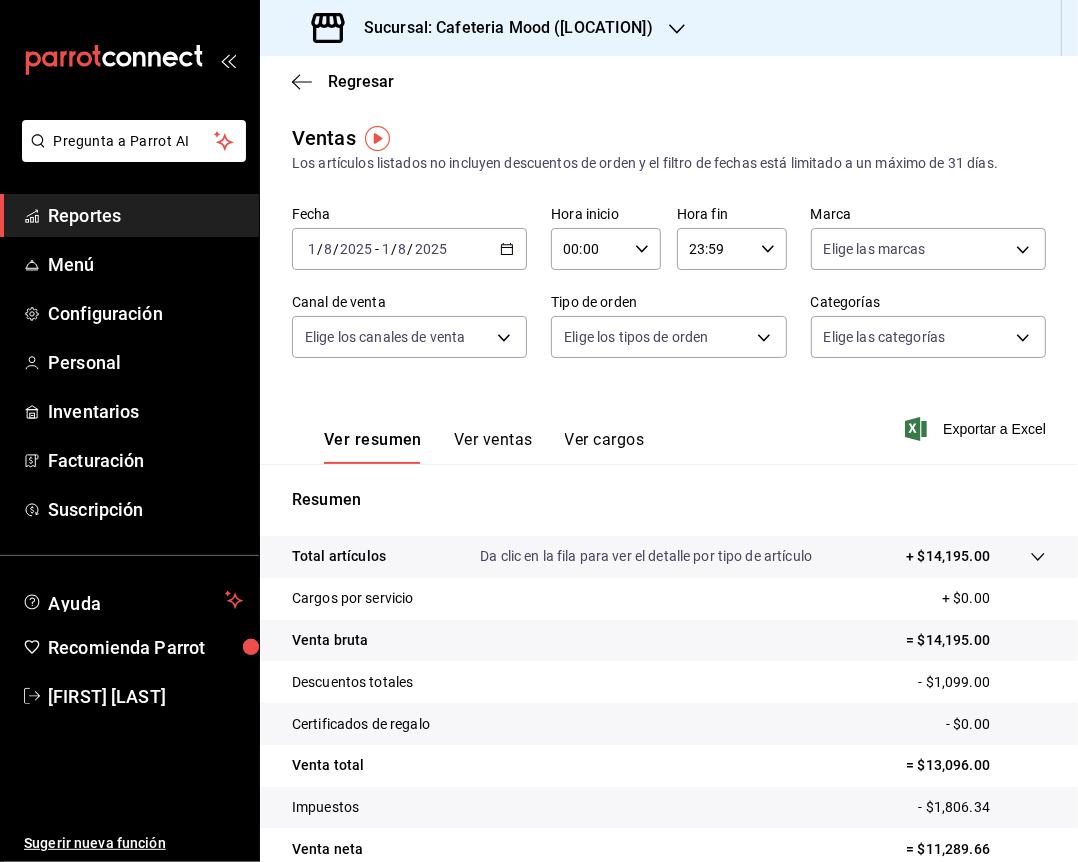 click on "[DATE] [DATE] - [DATE] [DATE]" at bounding box center [409, 249] 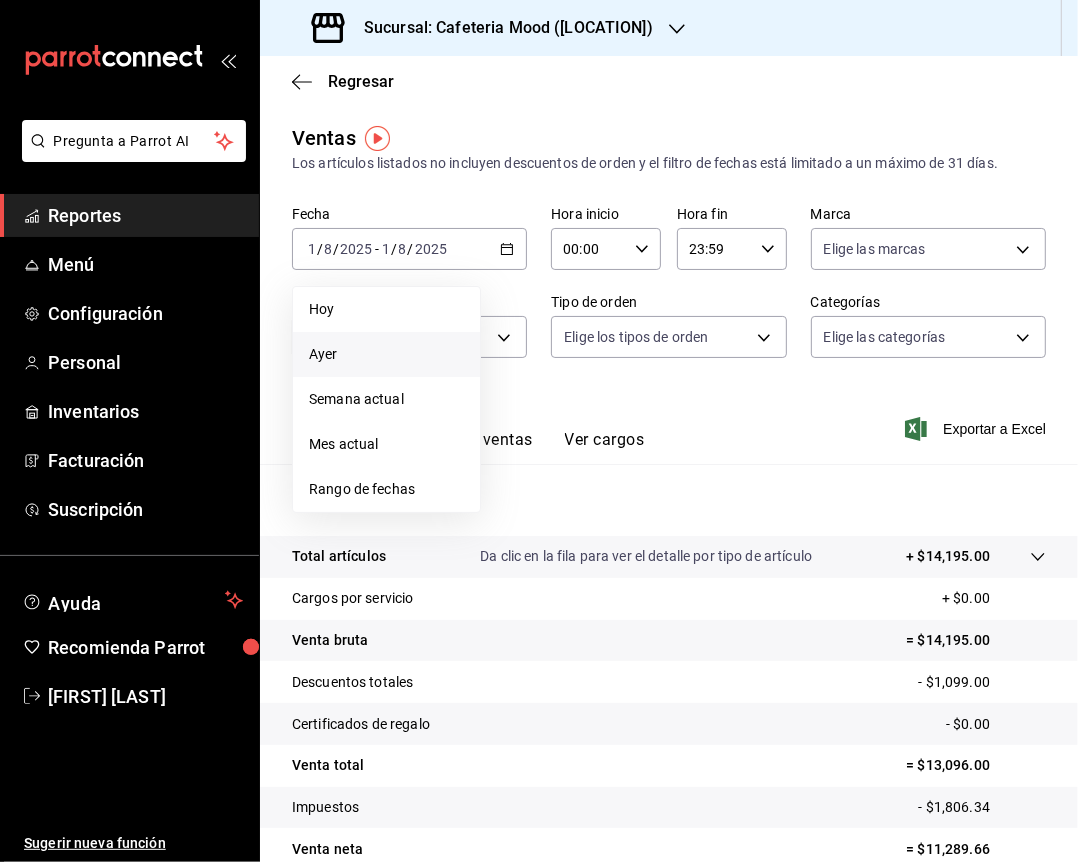 click on "Ayer" at bounding box center [386, 354] 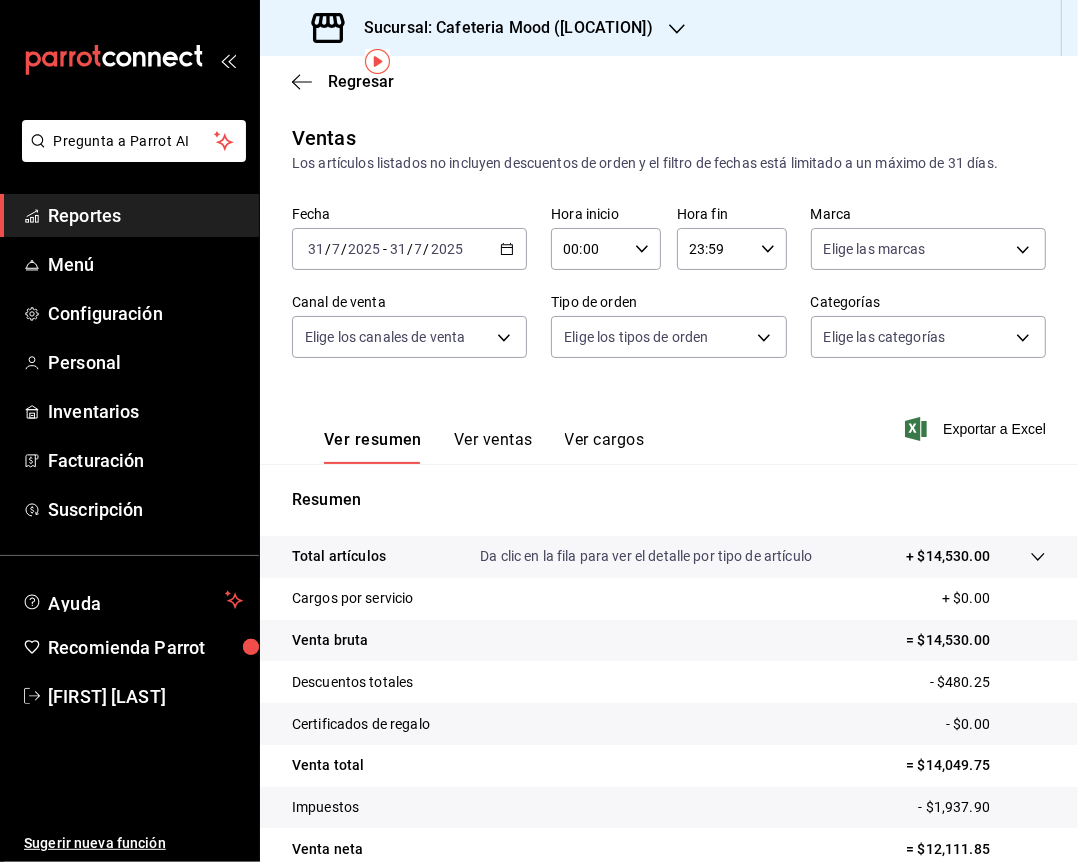 scroll, scrollTop: 96, scrollLeft: 0, axis: vertical 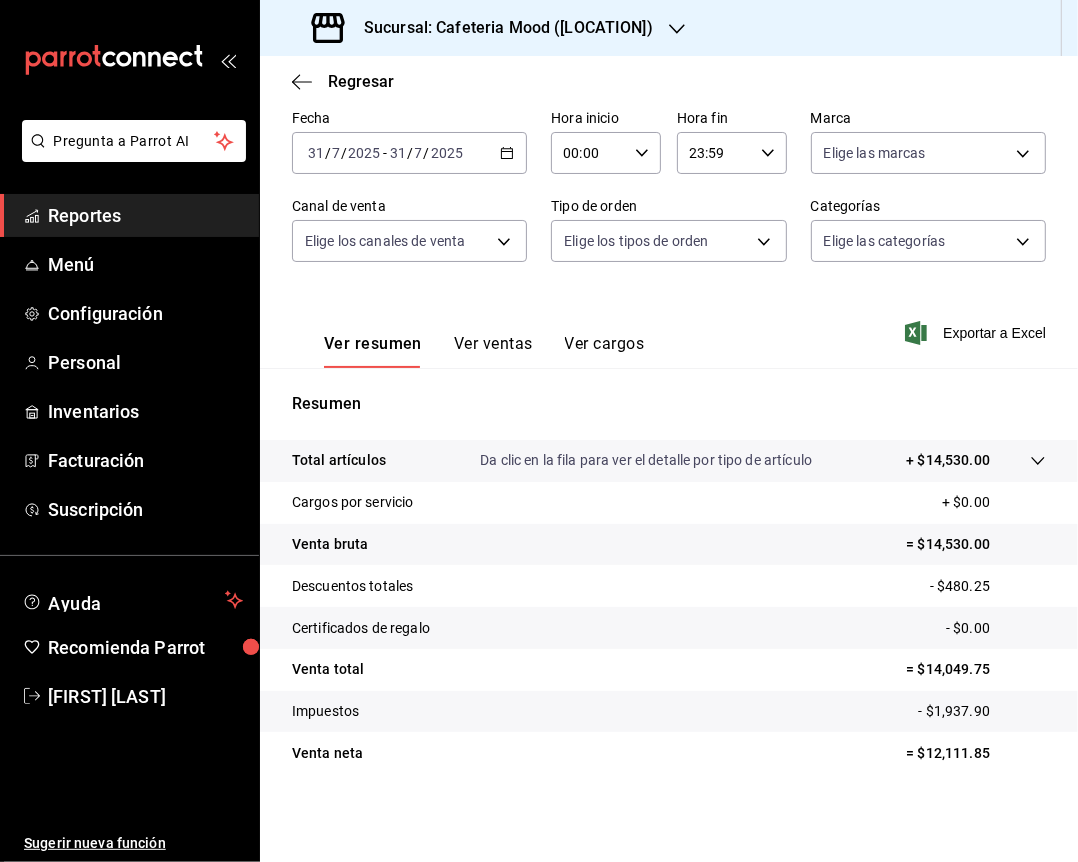 click on "= $12,111.85" at bounding box center (976, 753) 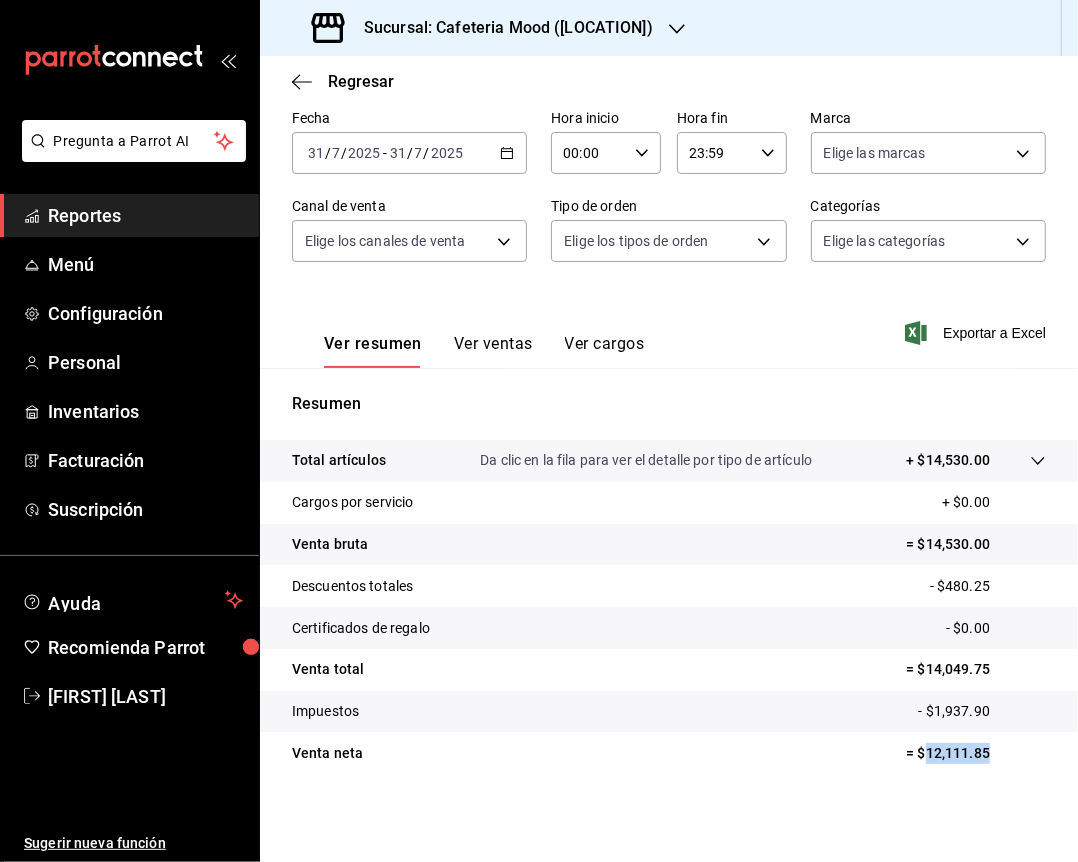 copy on "12,111.85" 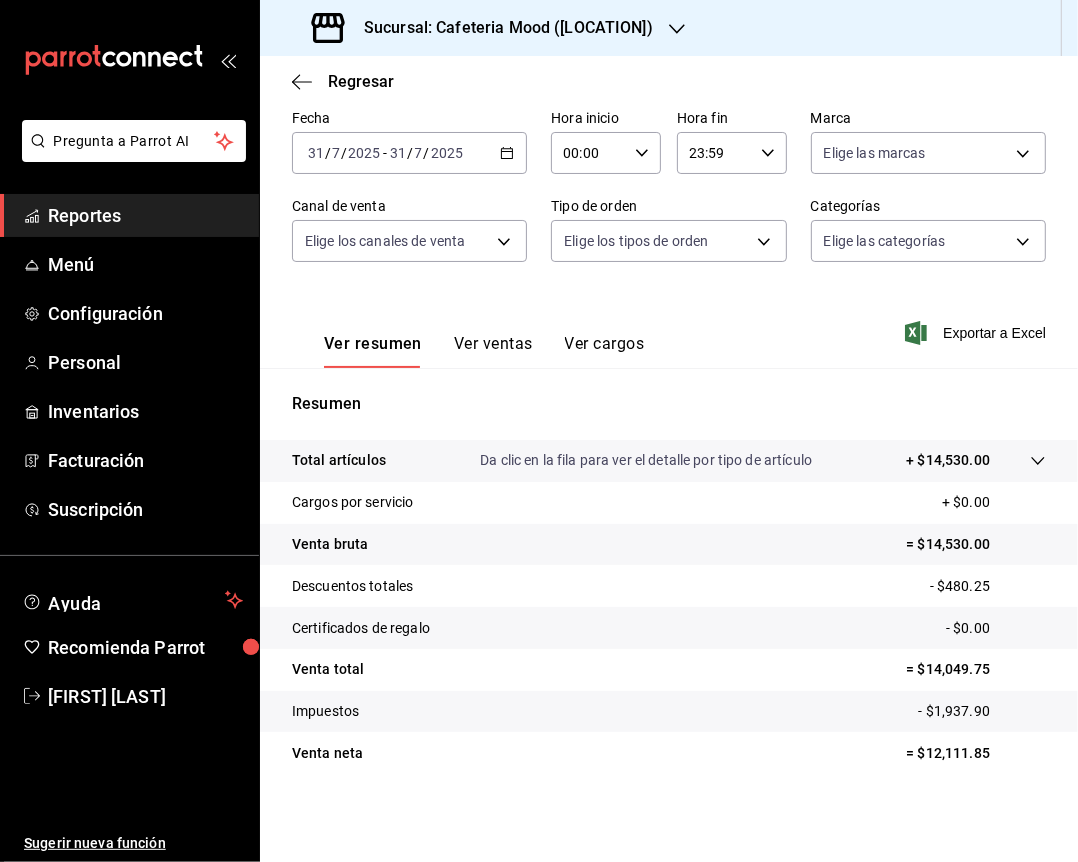 click on "Sucursal: Cafeteria Mood ([LOCATION])" at bounding box center [500, 28] 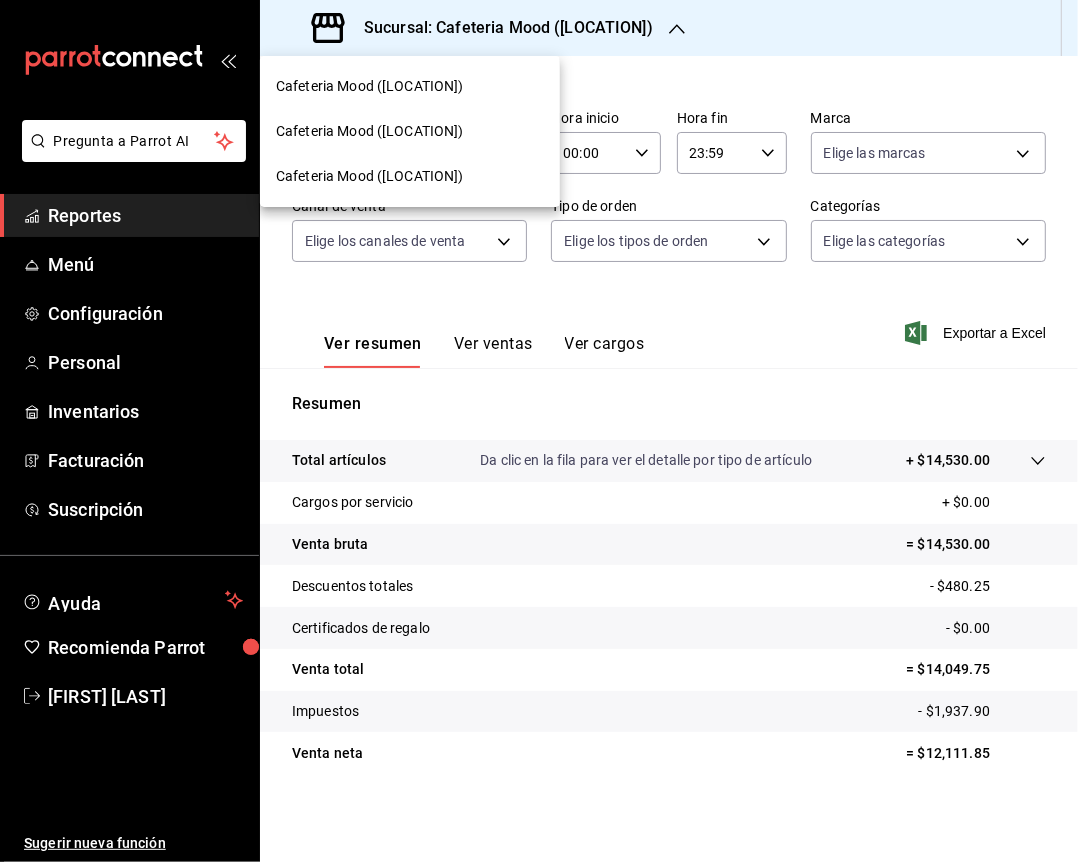 click on "Cafeteria Mood ([LOCATION])" at bounding box center [410, 86] 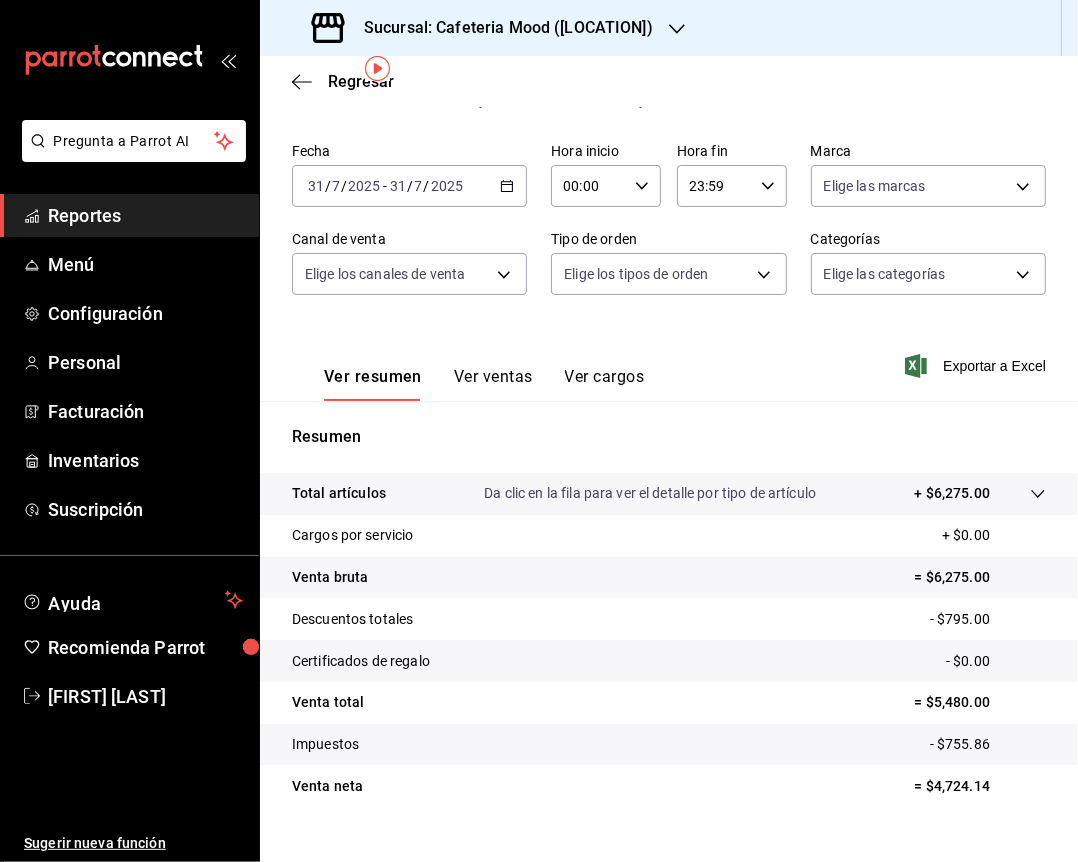 scroll, scrollTop: 70, scrollLeft: 0, axis: vertical 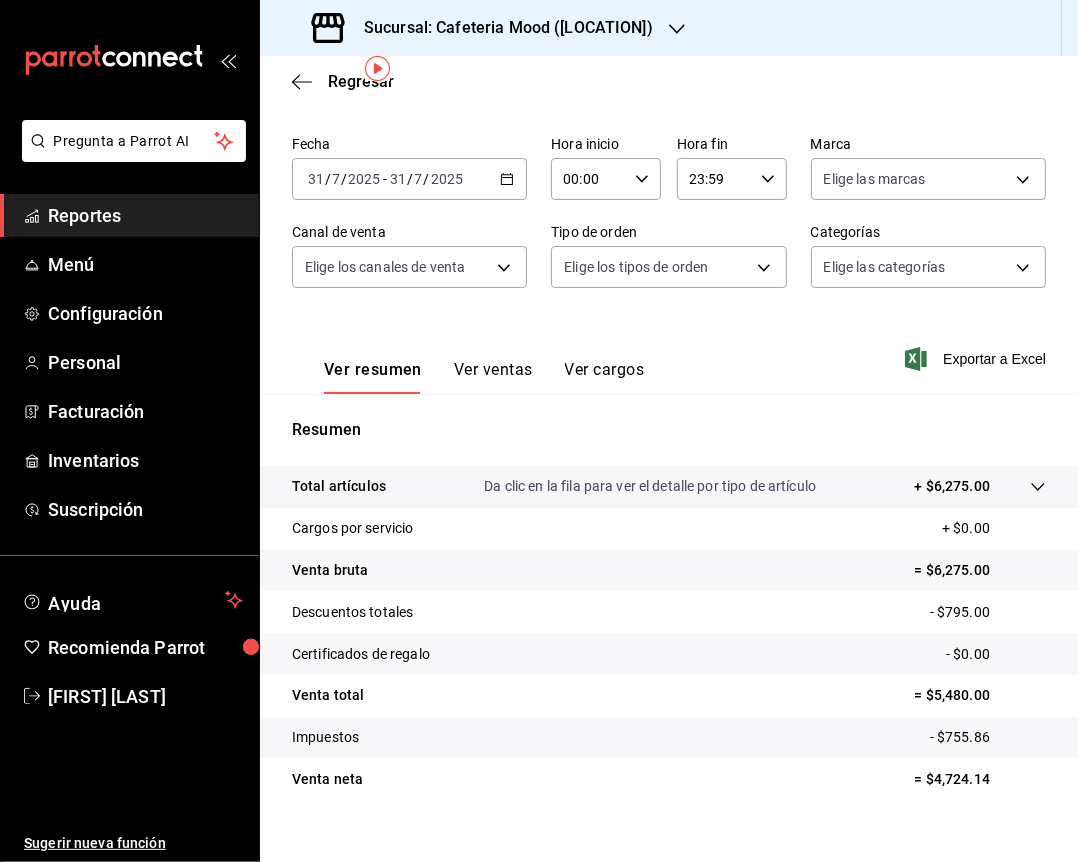 click on "= $4,724.14" at bounding box center (980, 779) 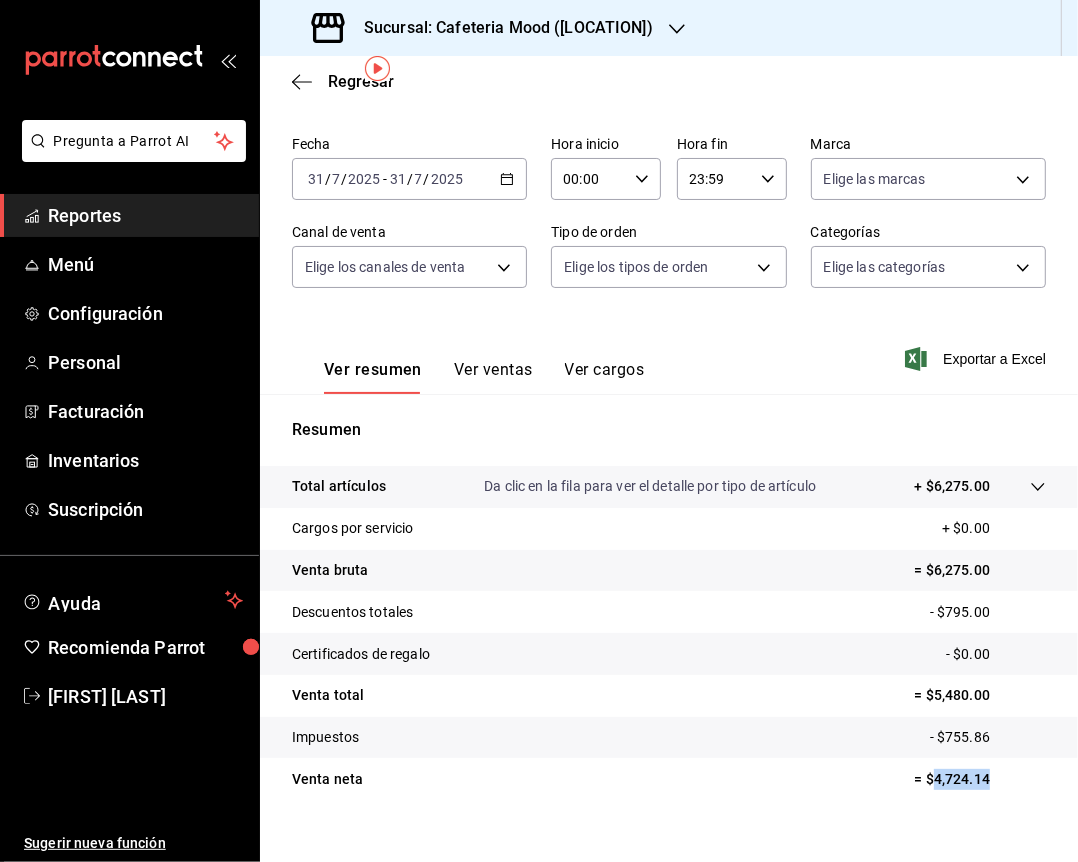 copy on "4,724.14" 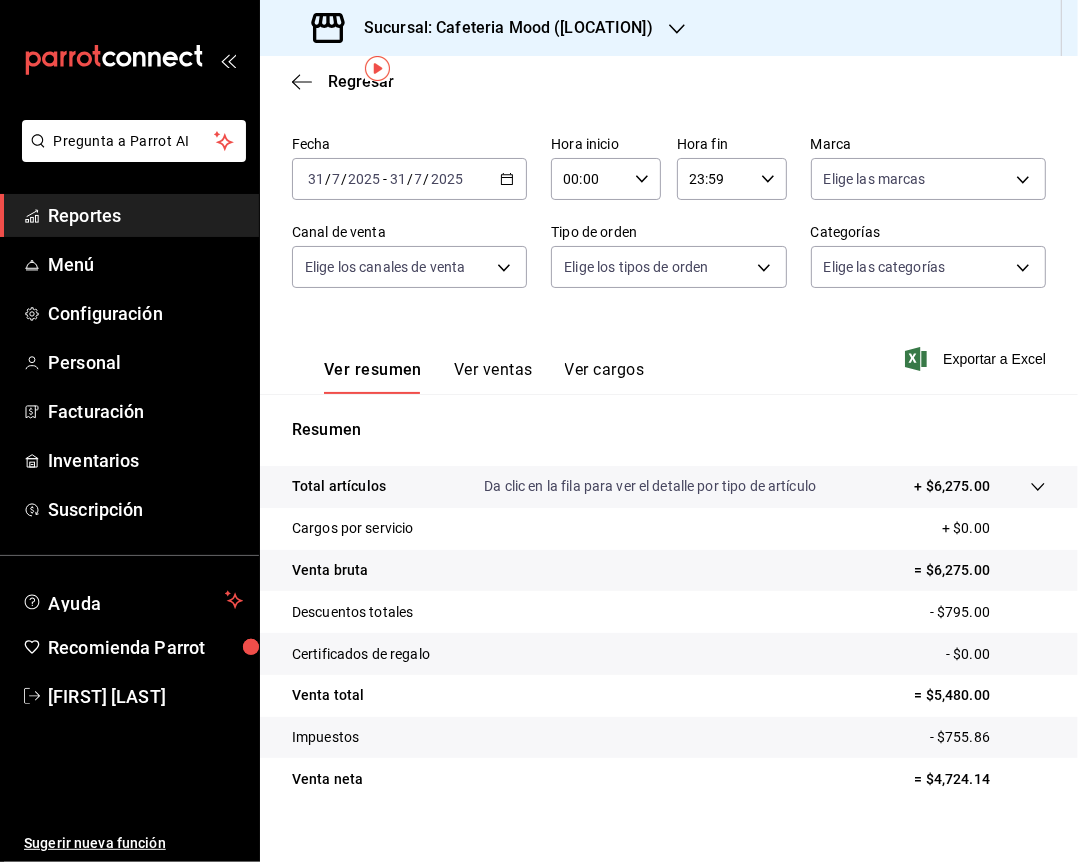 click on "Sucursal: Cafeteria Mood ([LOCATION])" at bounding box center (484, 28) 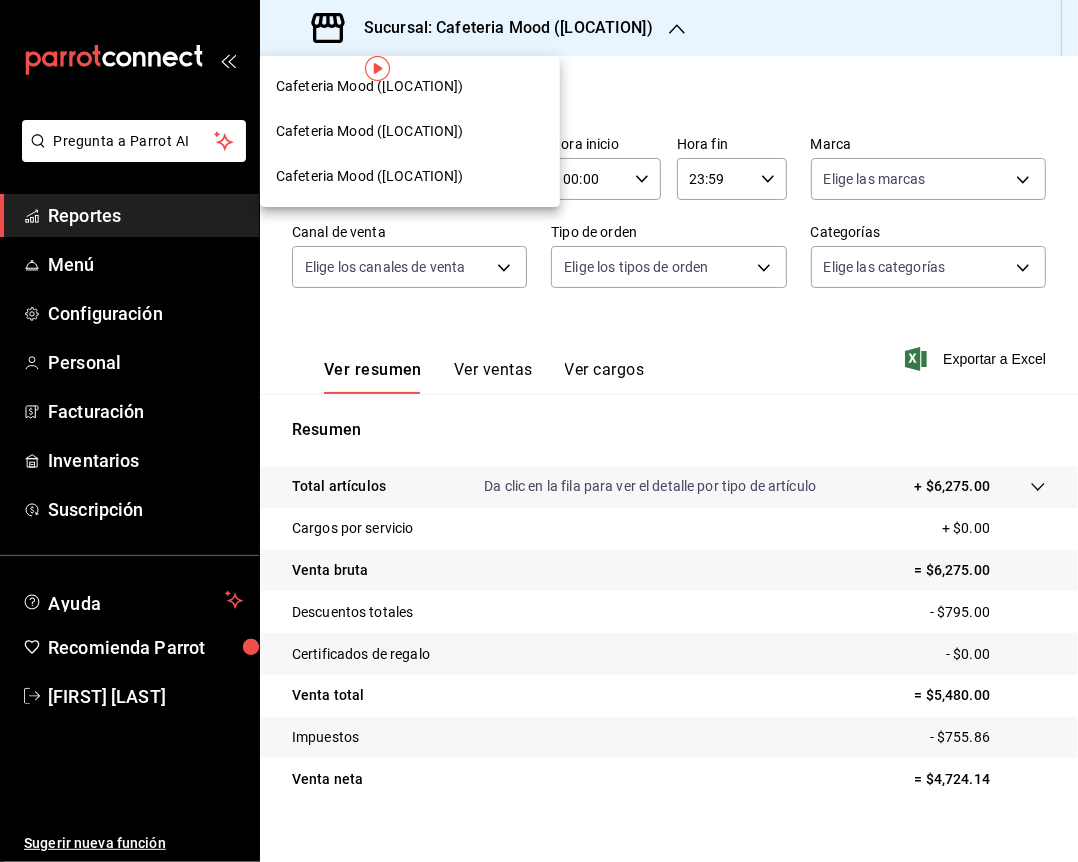 click on "Cafeteria Mood ([LOCATION])" at bounding box center (410, 176) 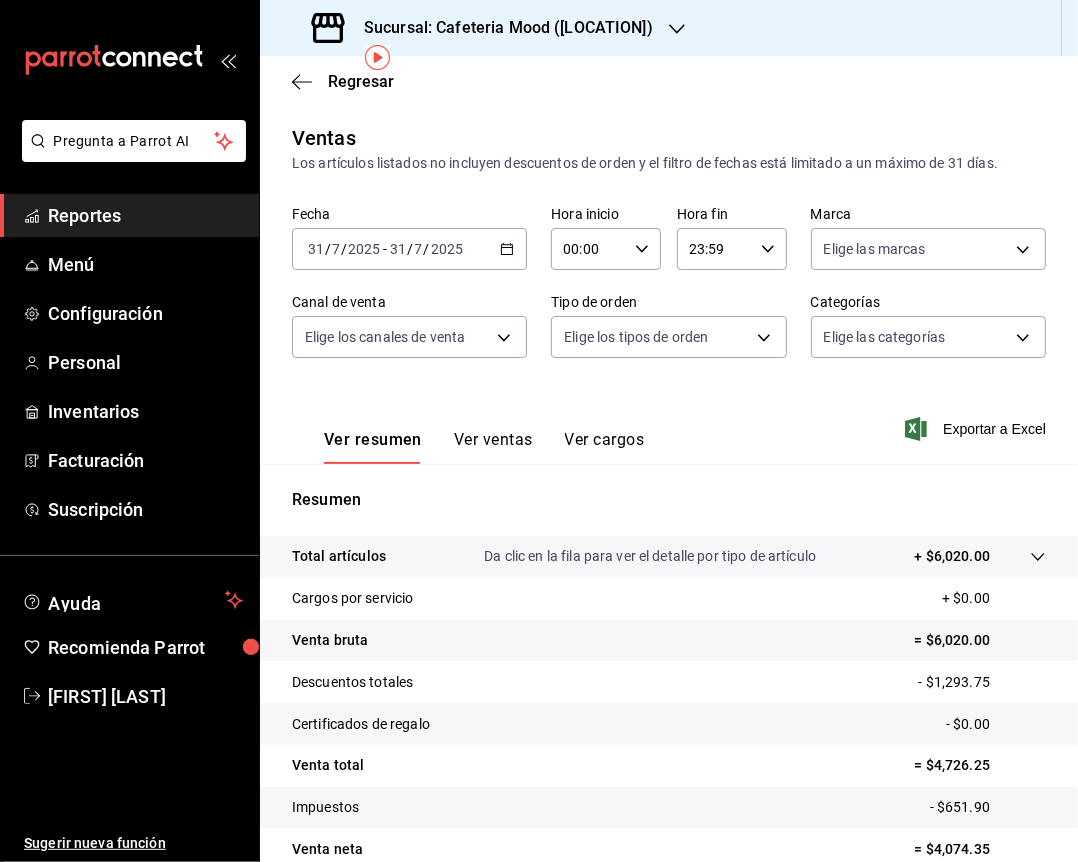 scroll, scrollTop: 96, scrollLeft: 0, axis: vertical 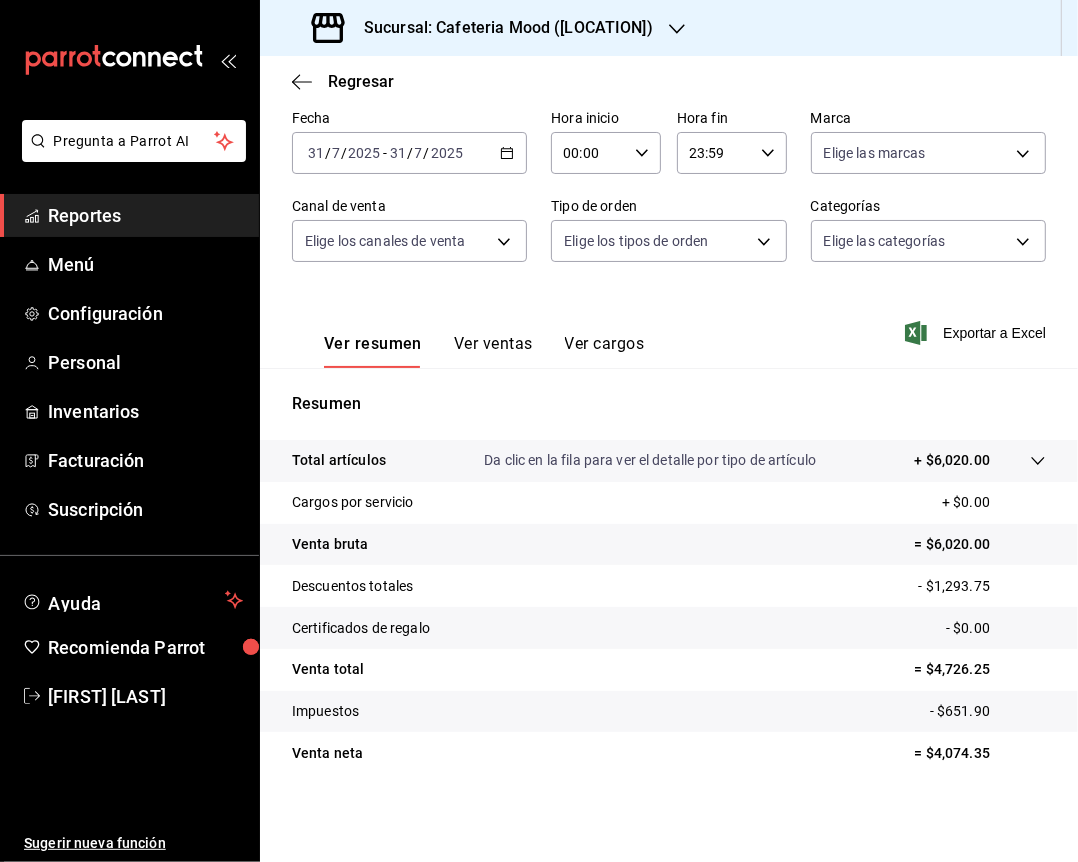 click on "= $4,074.35" at bounding box center [980, 753] 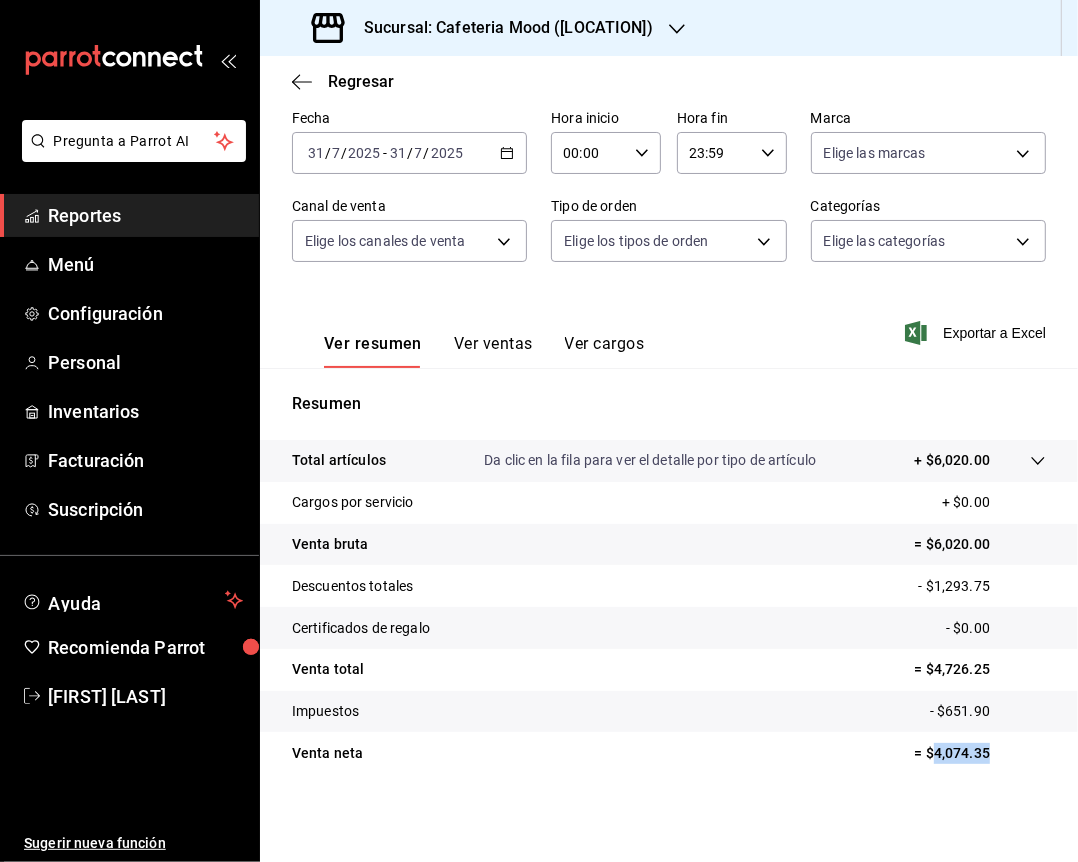 copy on "4,074.35" 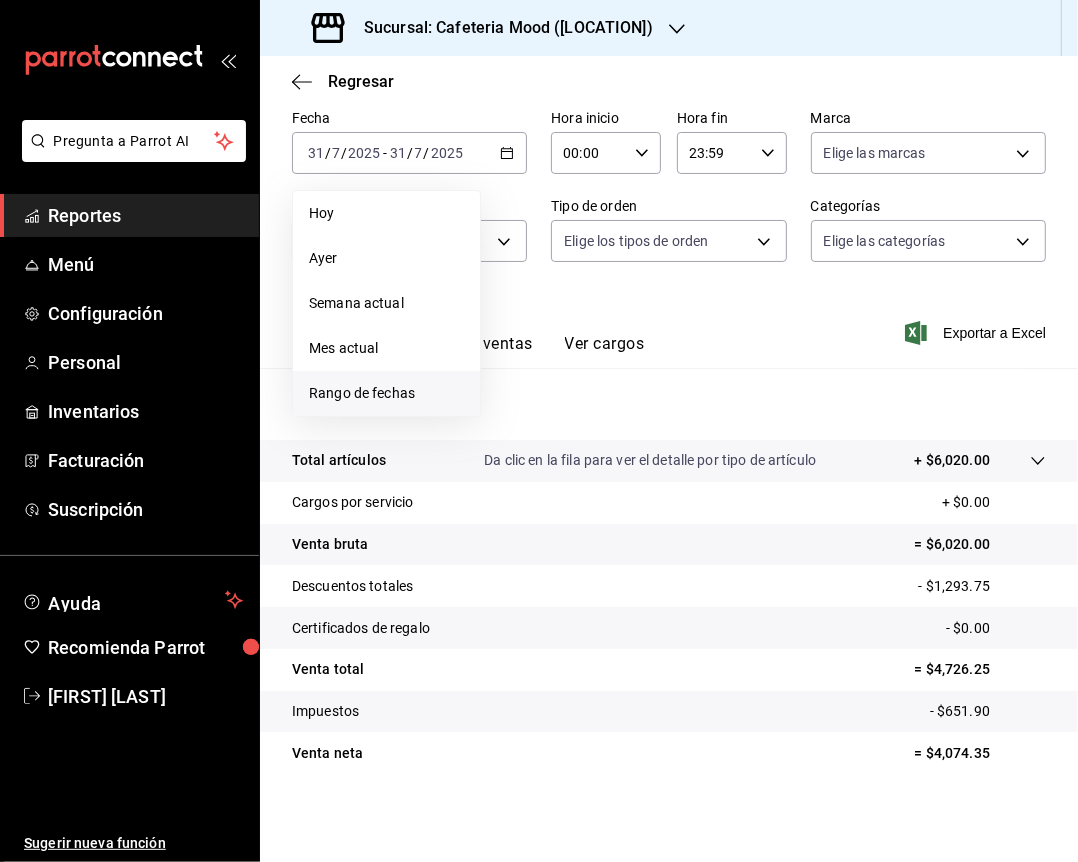 click on "Rango de fechas" at bounding box center (386, 393) 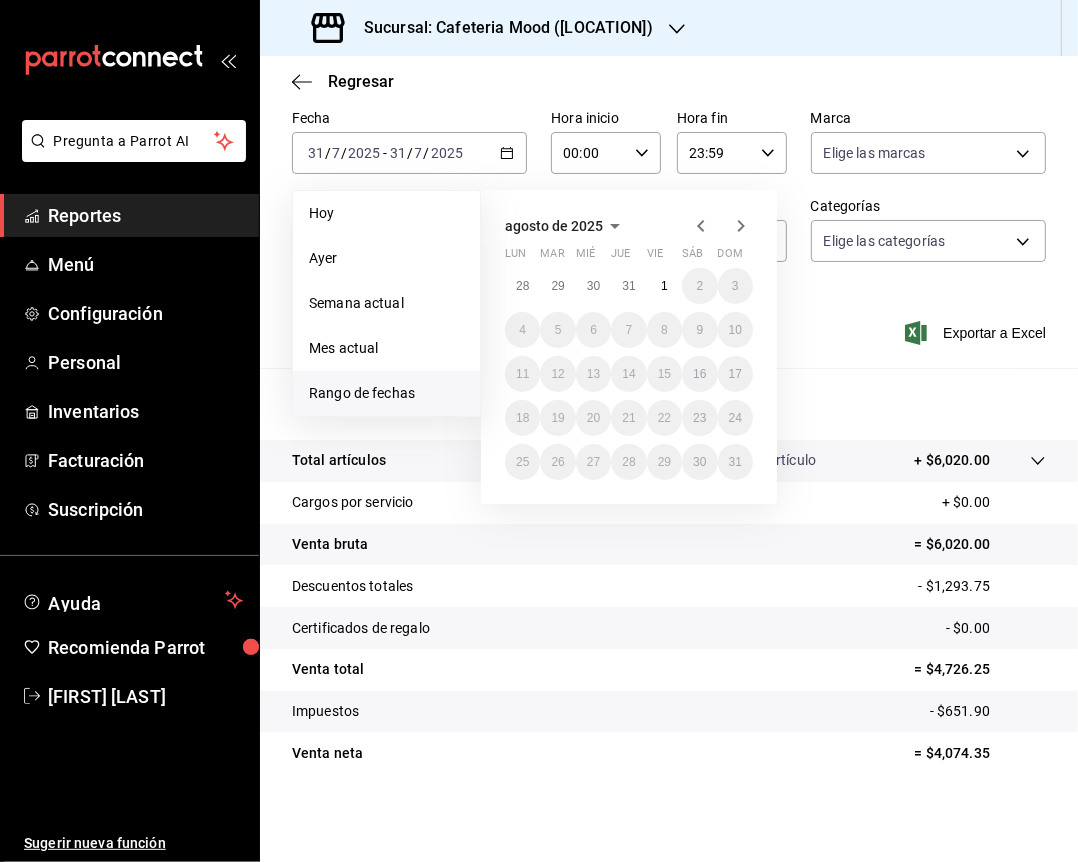 click 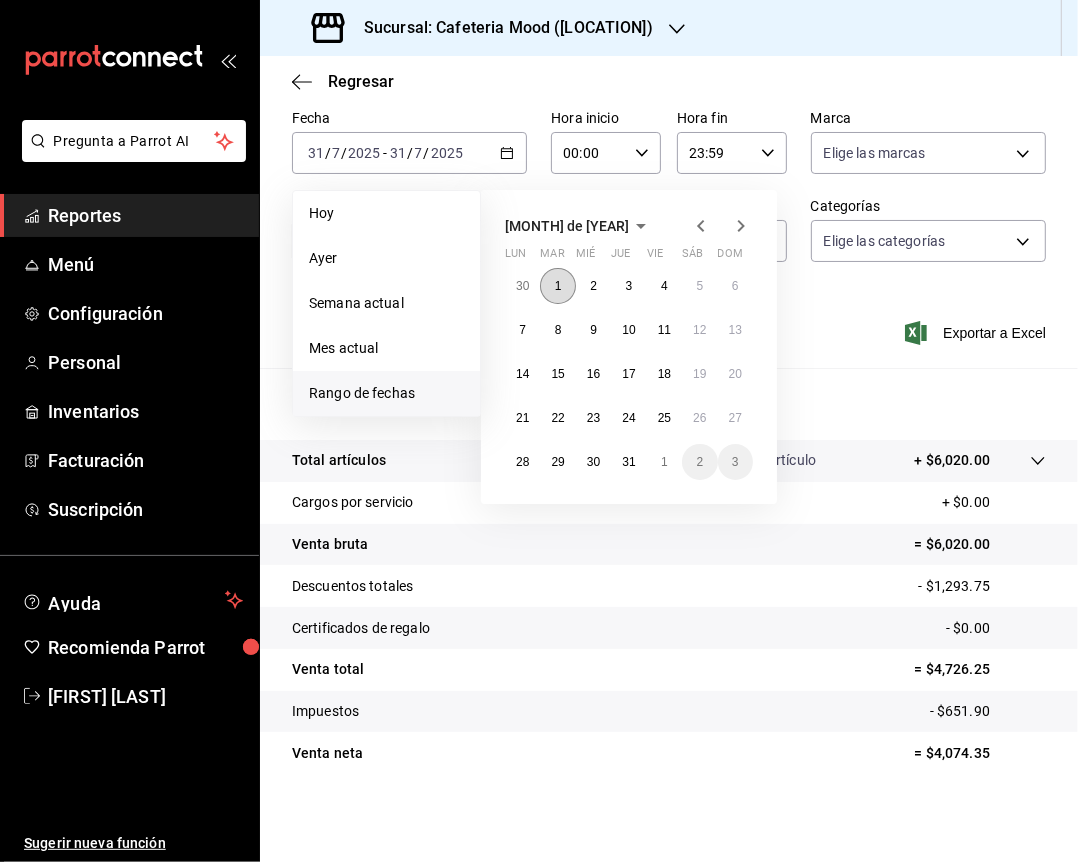 click on "1" at bounding box center [557, 286] 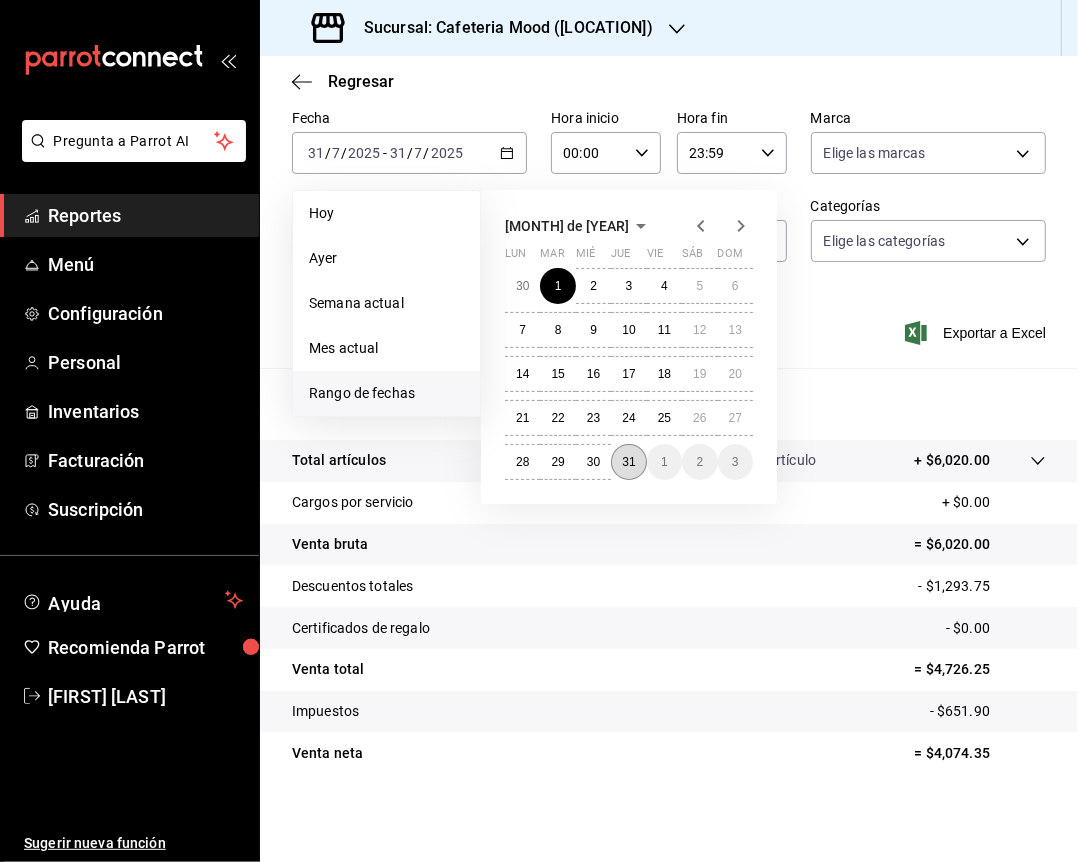 click on "31" at bounding box center (628, 462) 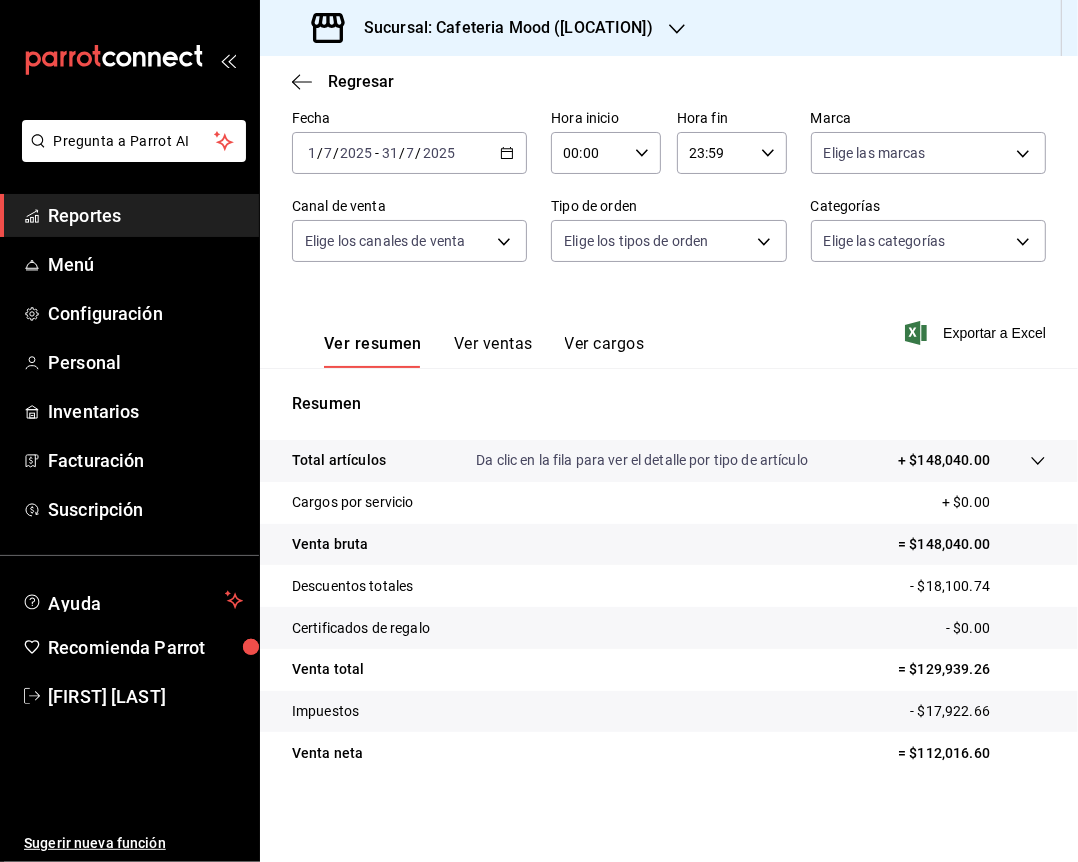 click on "Sucursal: Cafeteria Mood ([LOCATION])" at bounding box center (484, 28) 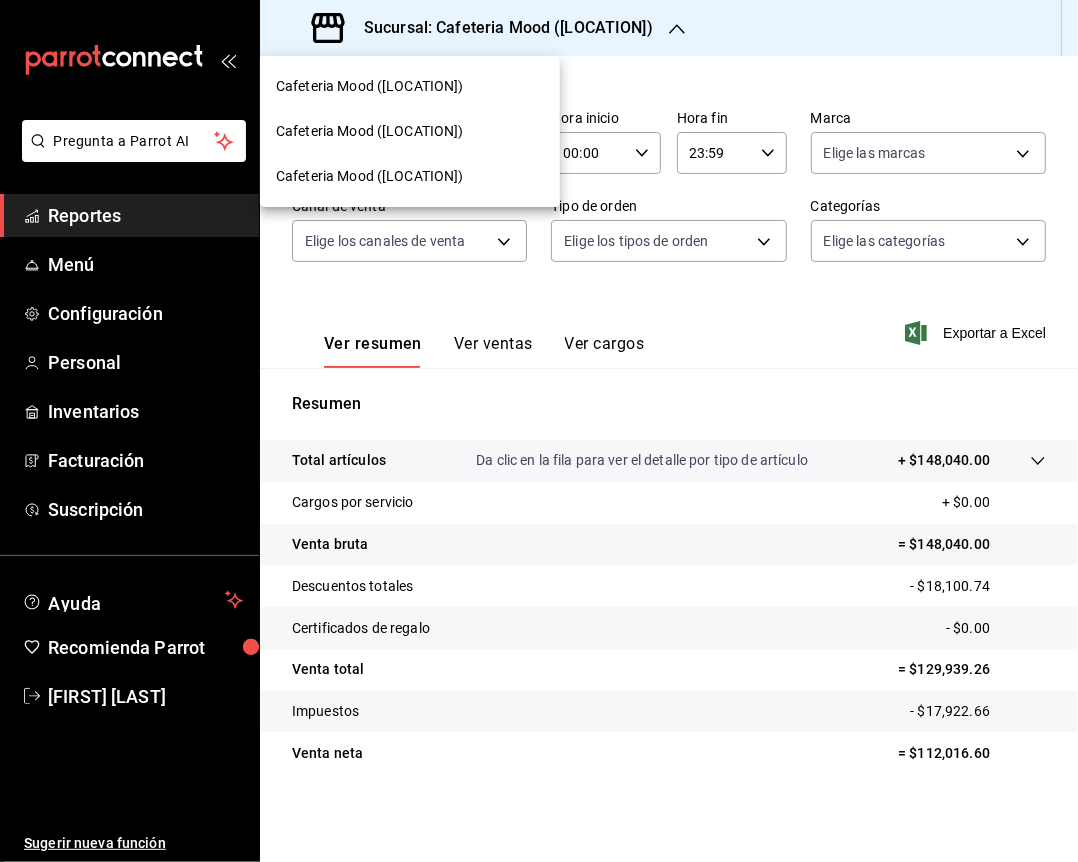 click on "Cafeteria Mood ([LOCATION])" at bounding box center (370, 131) 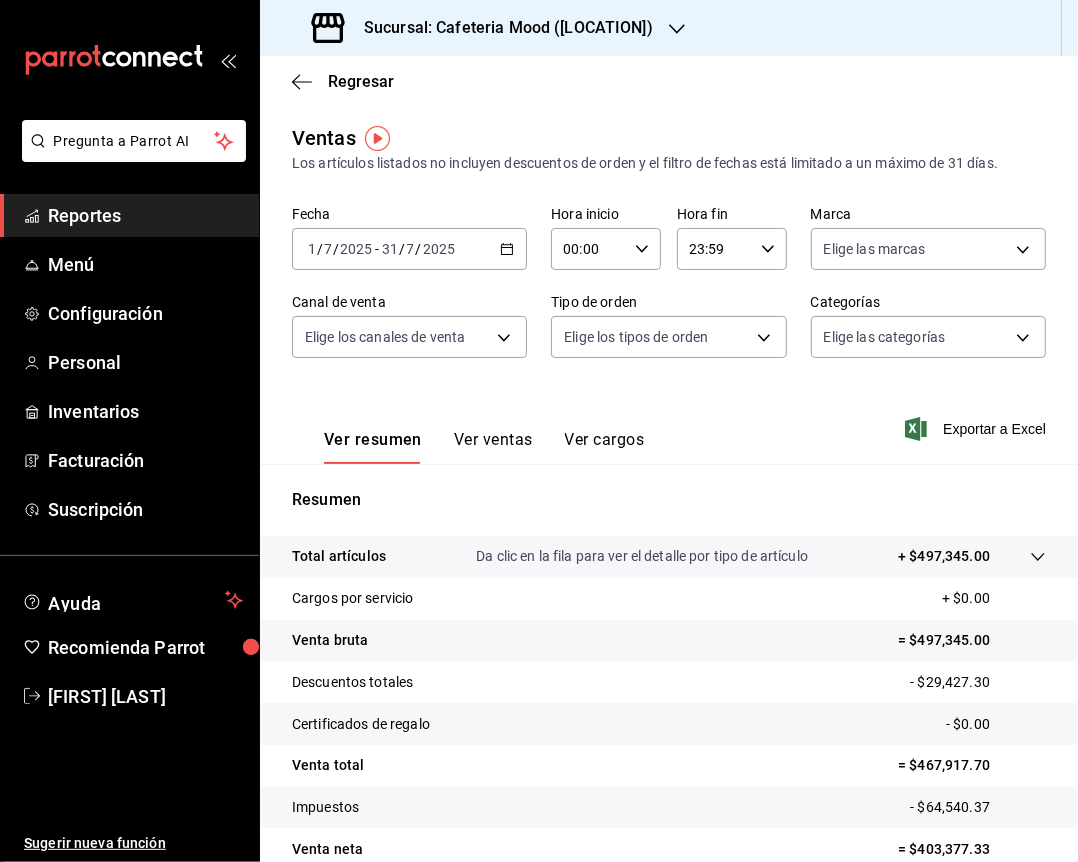 click on "Sucursal: Cafeteria Mood ([LOCATION])" at bounding box center (484, 28) 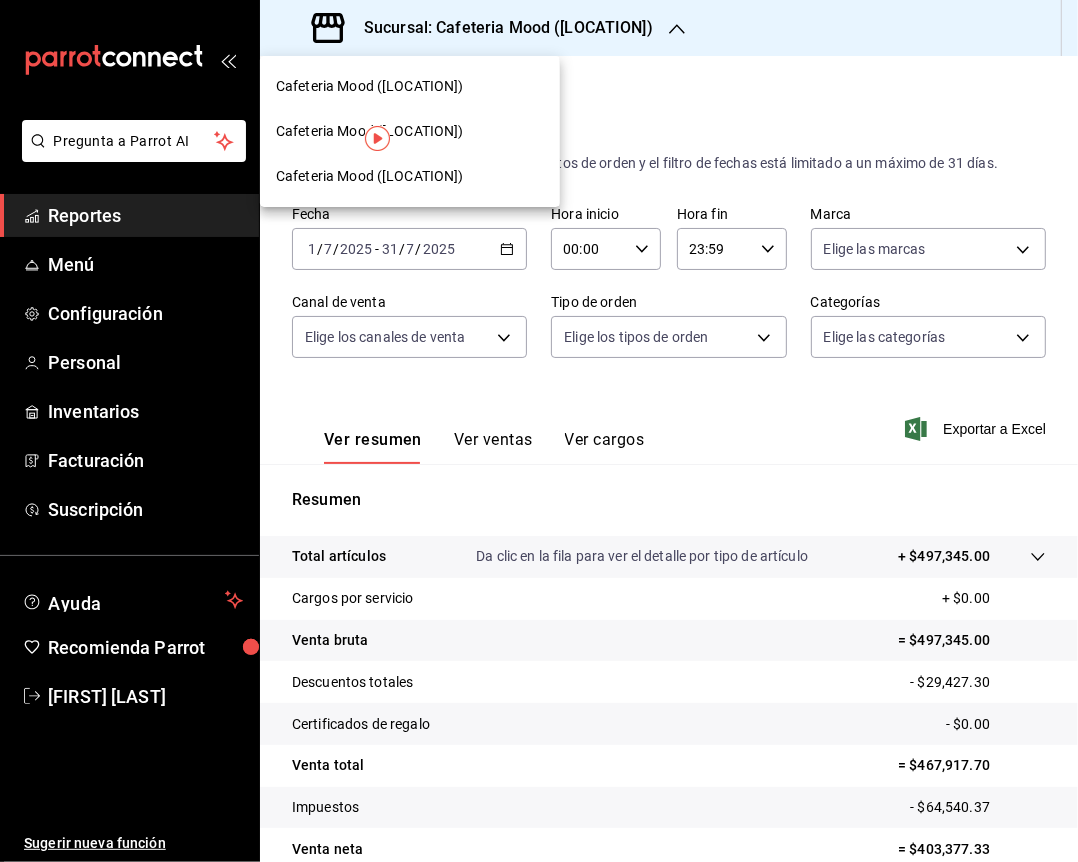 click on "Cafeteria Mood ([LOCATION])" at bounding box center [410, 86] 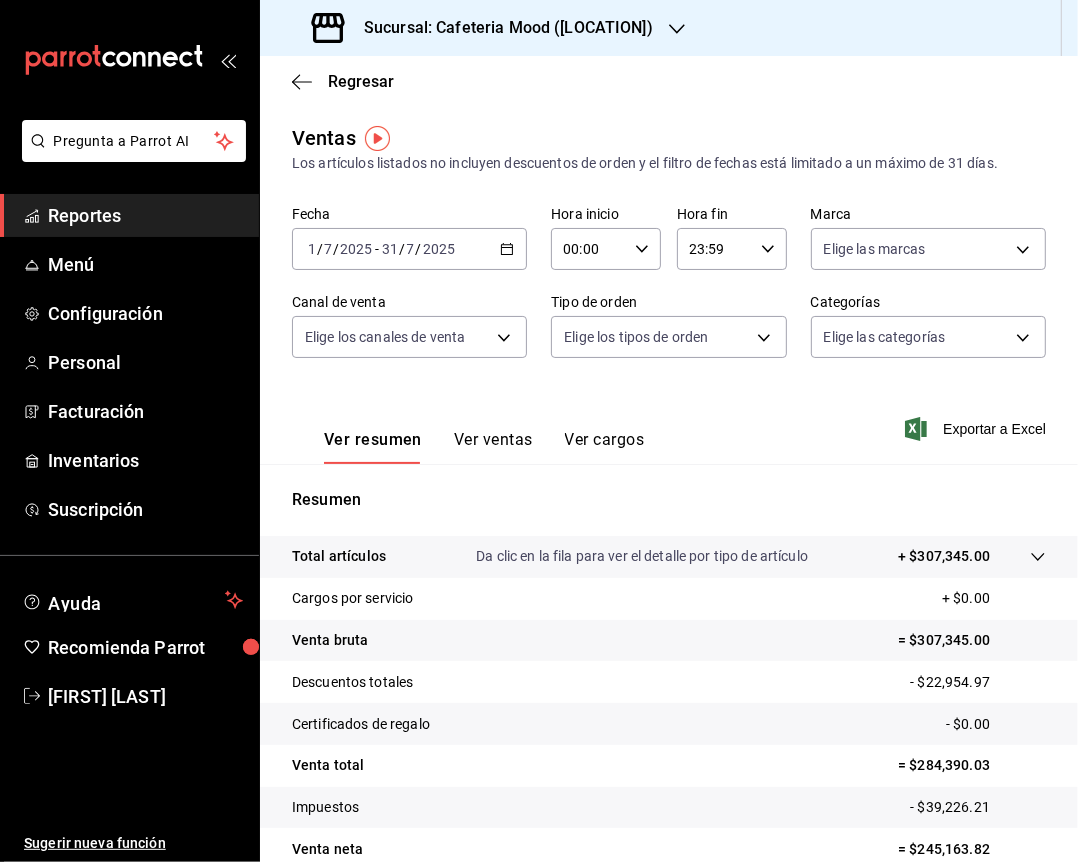 click on "Sucursal: Cafeteria Mood ([LOCATION])" at bounding box center [500, 28] 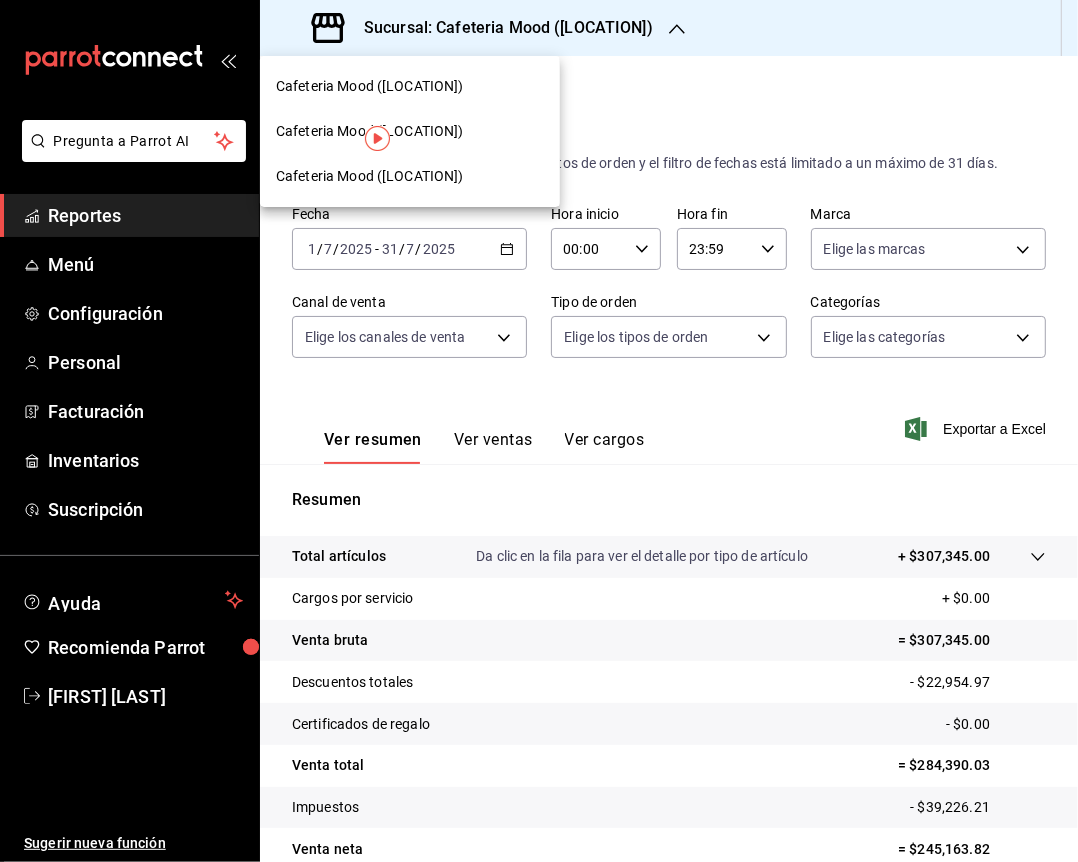 click on "Cafeteria Mood ([LOCATION])" at bounding box center [410, 176] 